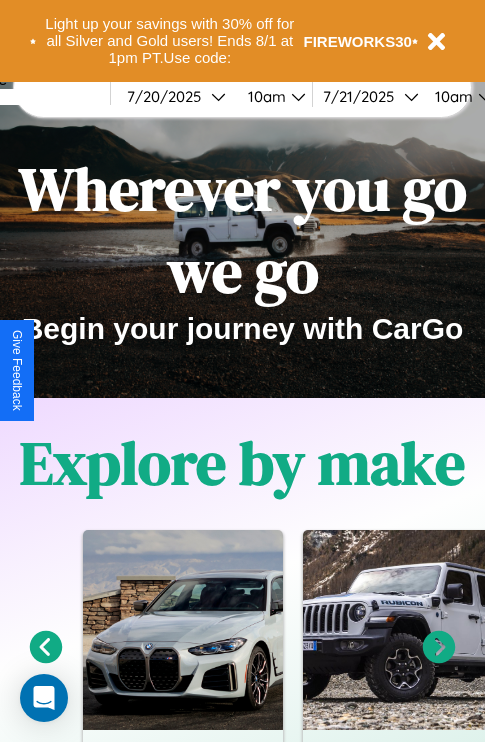 scroll, scrollTop: 308, scrollLeft: 0, axis: vertical 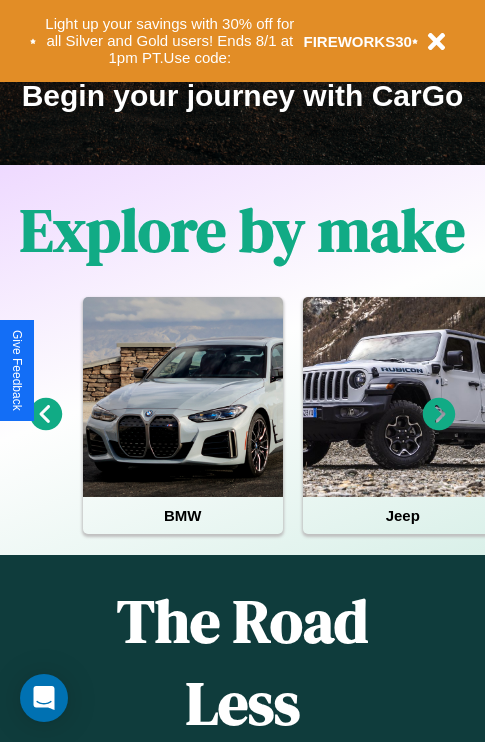 click 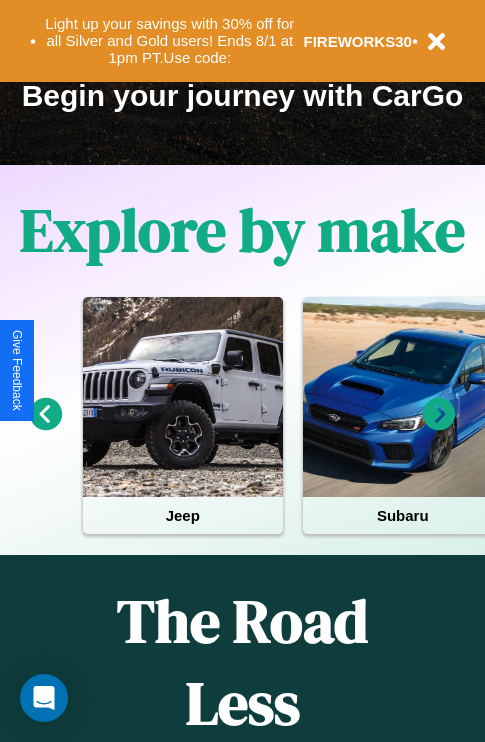 click 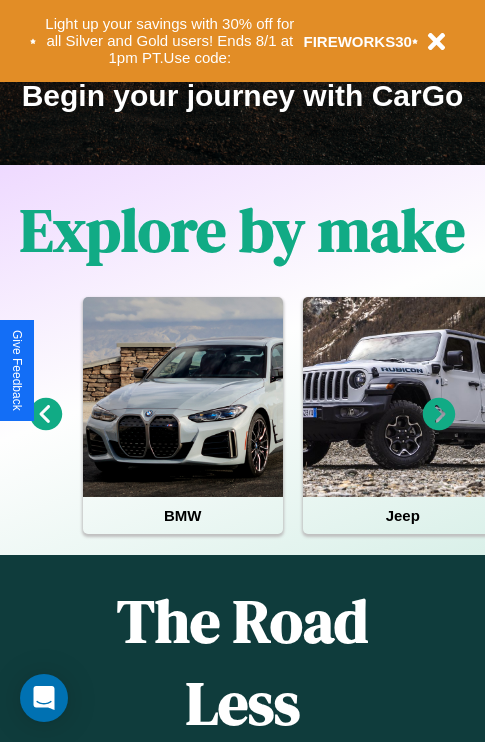 click 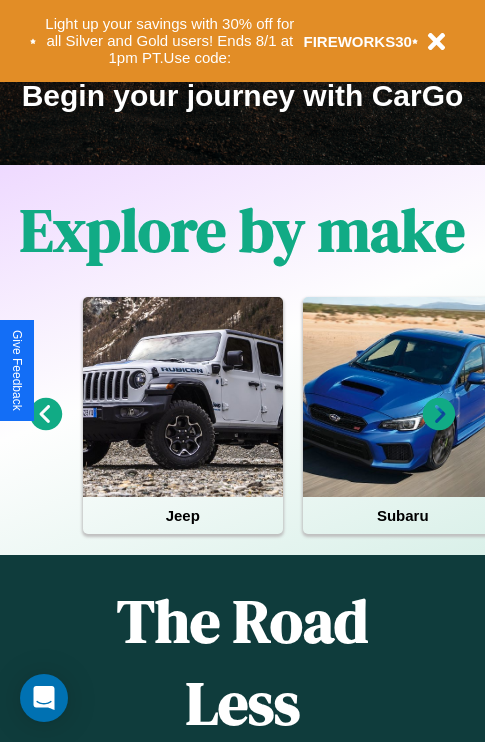 click 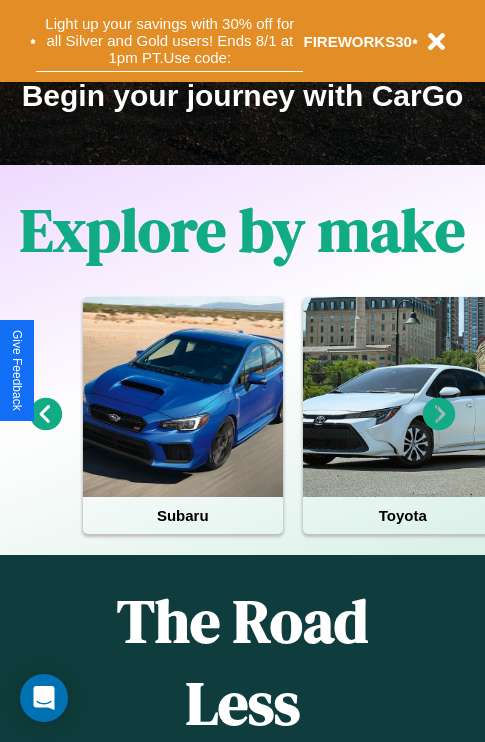 click on "Light up your savings with 30% off for all Silver and Gold users! Ends 8/1 at 1pm PT.  Use code:" at bounding box center (169, 41) 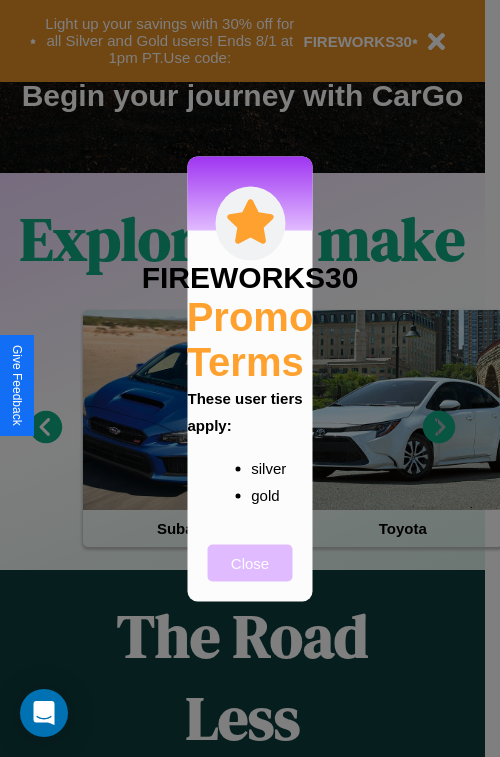 click on "Close" at bounding box center [250, 562] 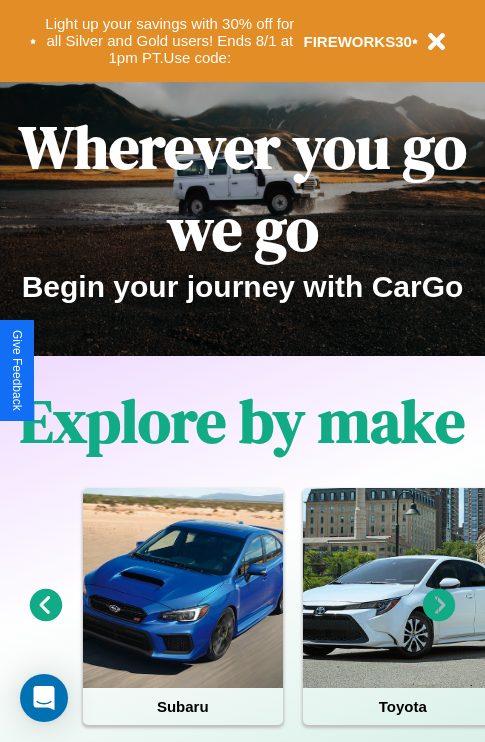 scroll, scrollTop: 0, scrollLeft: 0, axis: both 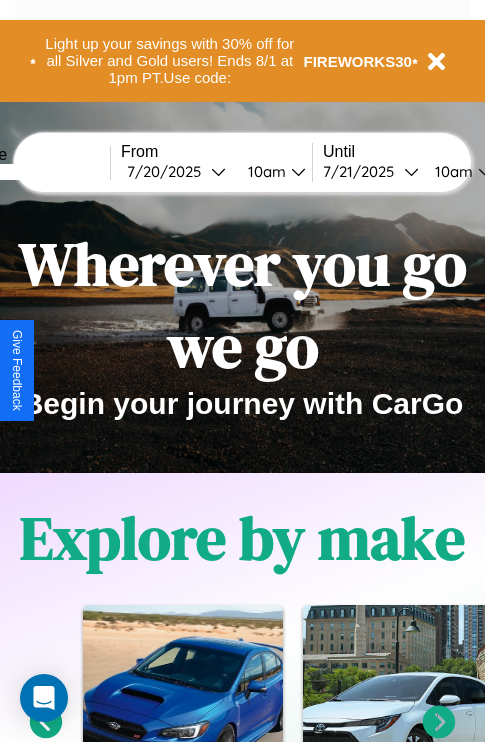 click at bounding box center (35, 172) 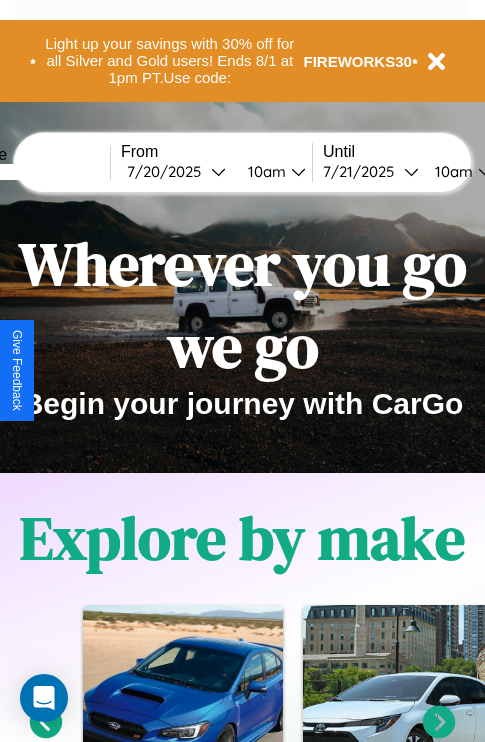 type on "*****" 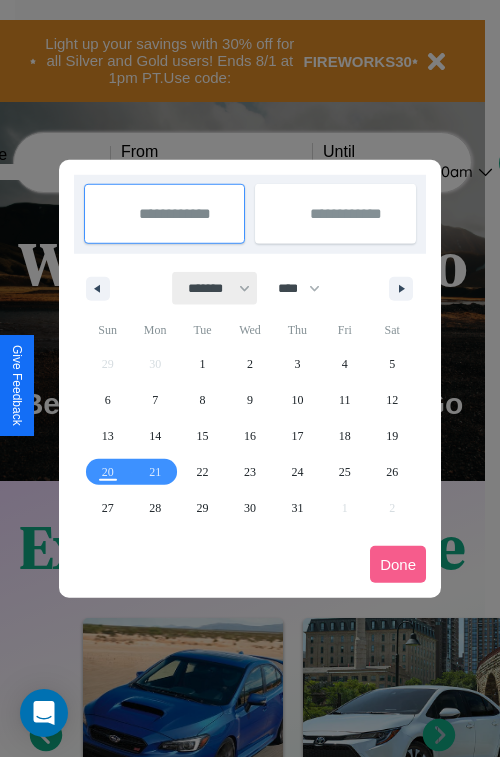 click on "******* ******** ***** ***** *** **** **** ****** ********* ******* ******** ********" at bounding box center (215, 288) 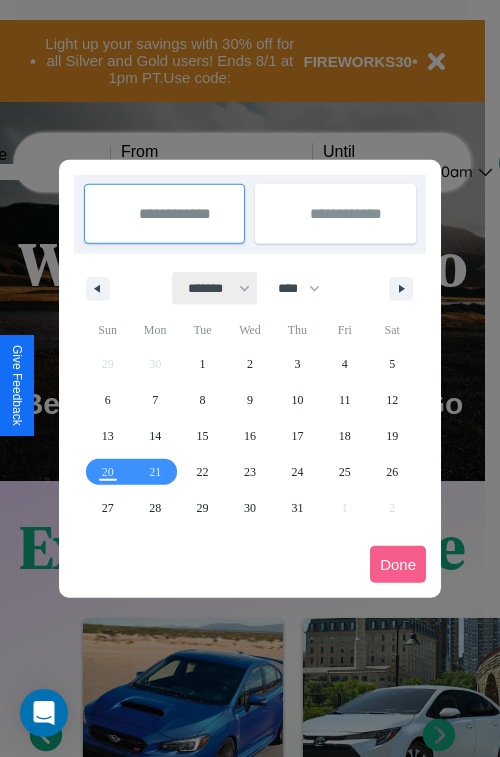 select on "*" 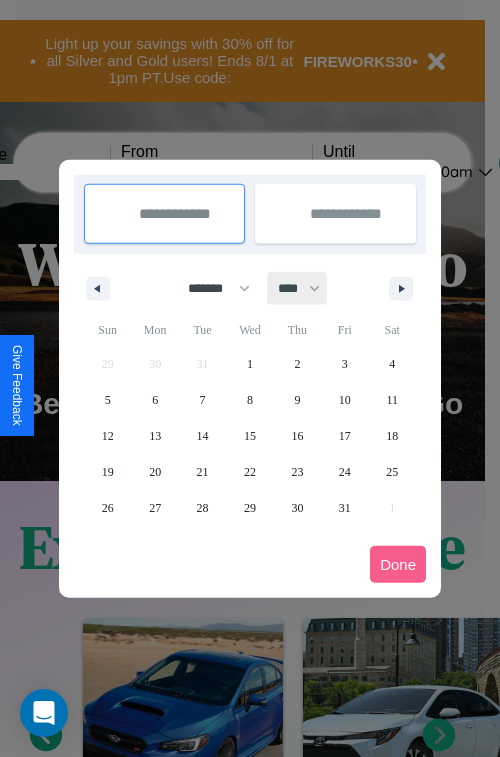 click on "**** **** **** **** **** **** **** **** **** **** **** **** **** **** **** **** **** **** **** **** **** **** **** **** **** **** **** **** **** **** **** **** **** **** **** **** **** **** **** **** **** **** **** **** **** **** **** **** **** **** **** **** **** **** **** **** **** **** **** **** **** **** **** **** **** **** **** **** **** **** **** **** **** **** **** **** **** **** **** **** **** **** **** **** **** **** **** **** **** **** **** **** **** **** **** **** **** **** **** **** **** **** **** **** **** **** **** **** **** **** **** **** **** **** **** **** **** **** **** **** ****" at bounding box center (298, 288) 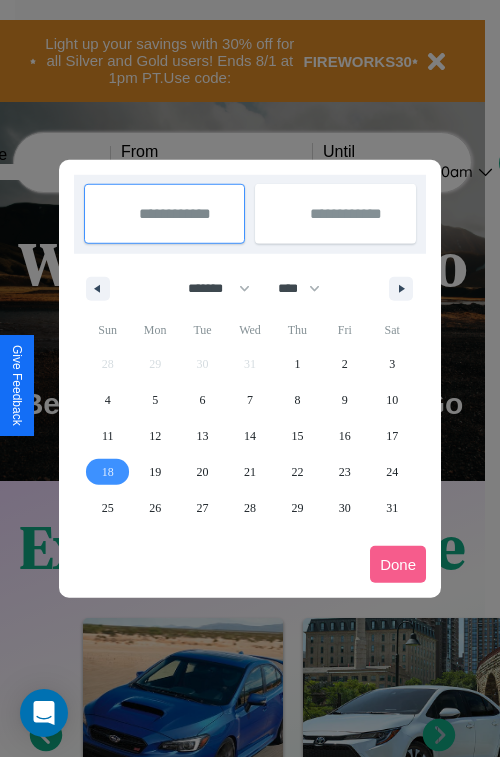 click on "18" at bounding box center (108, 472) 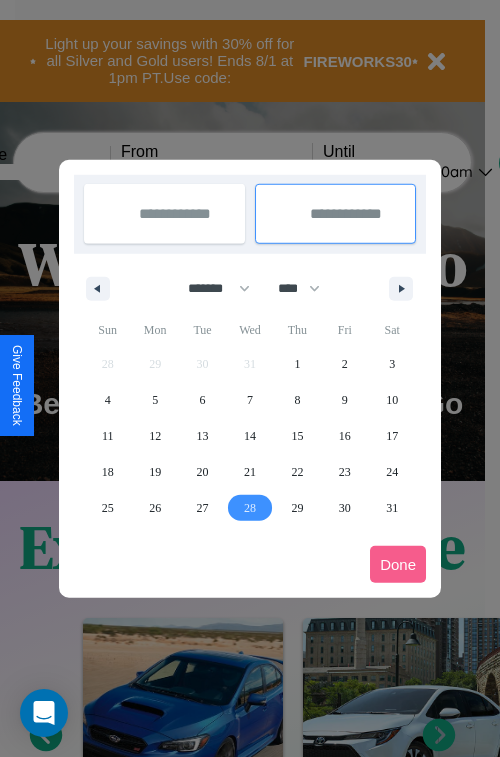 click on "28" at bounding box center [250, 508] 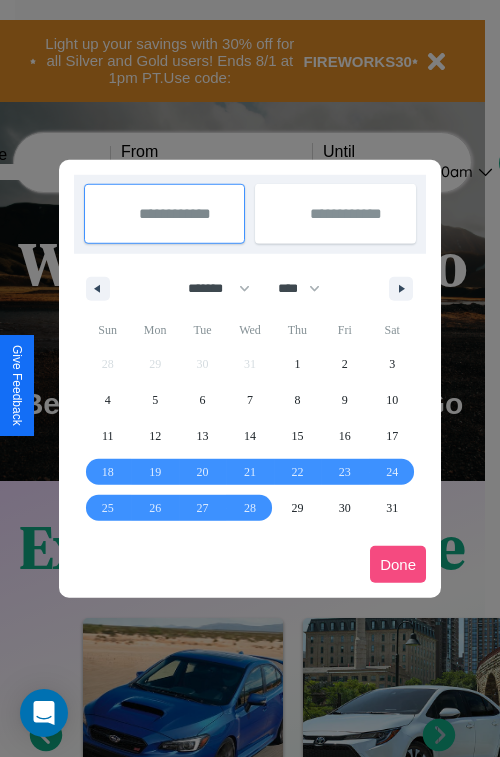 click on "Done" at bounding box center [398, 564] 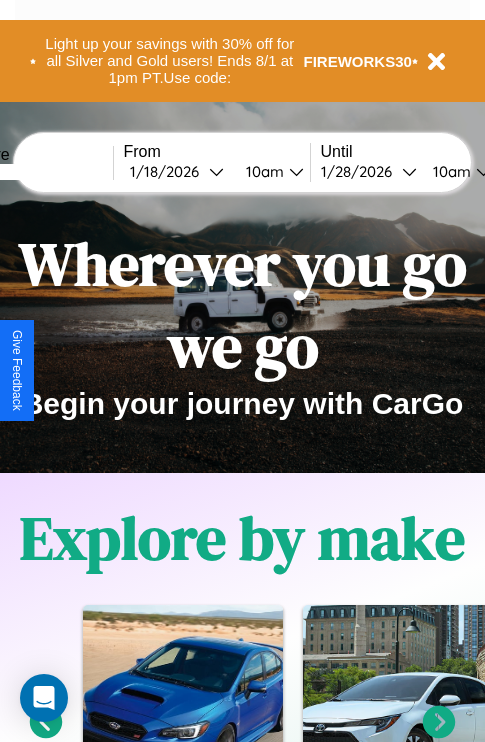 scroll, scrollTop: 0, scrollLeft: 73, axis: horizontal 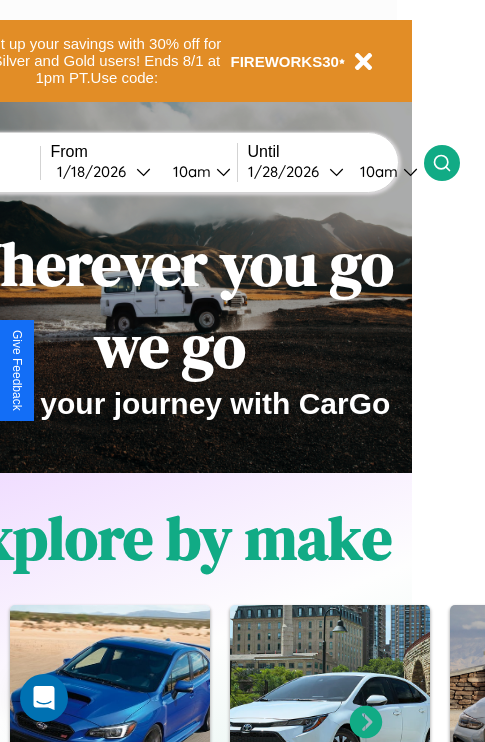 click 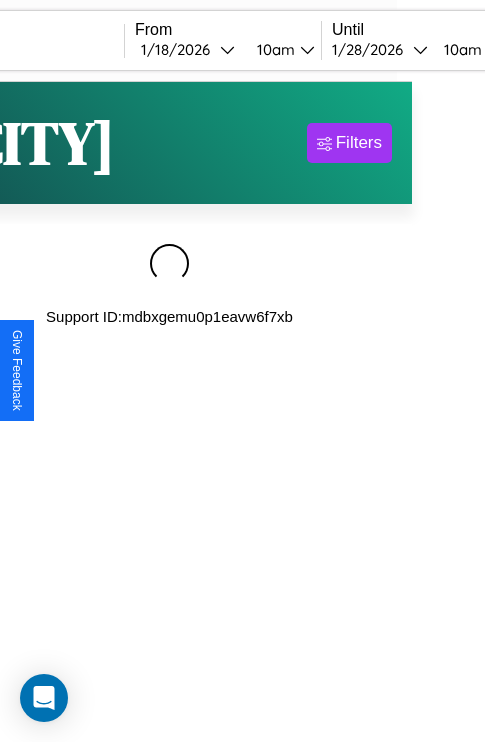 scroll, scrollTop: 0, scrollLeft: 0, axis: both 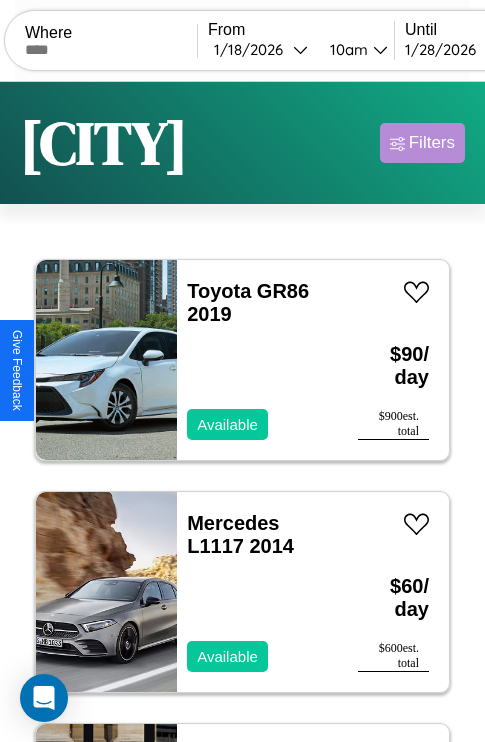 click on "Filters" at bounding box center [432, 143] 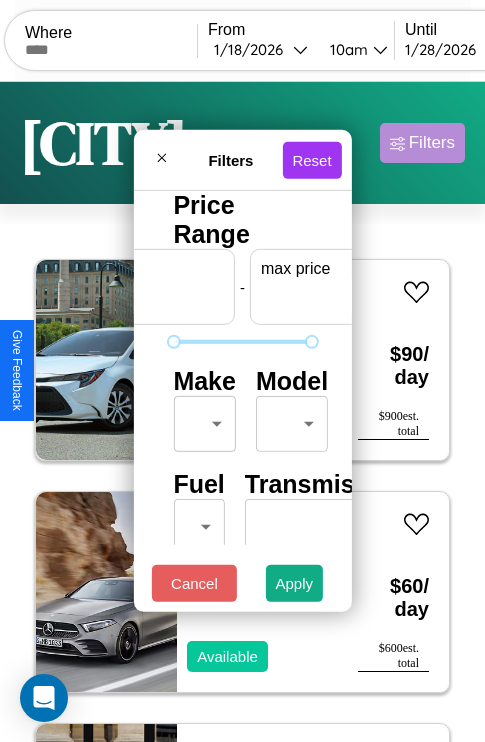 scroll, scrollTop: 0, scrollLeft: 124, axis: horizontal 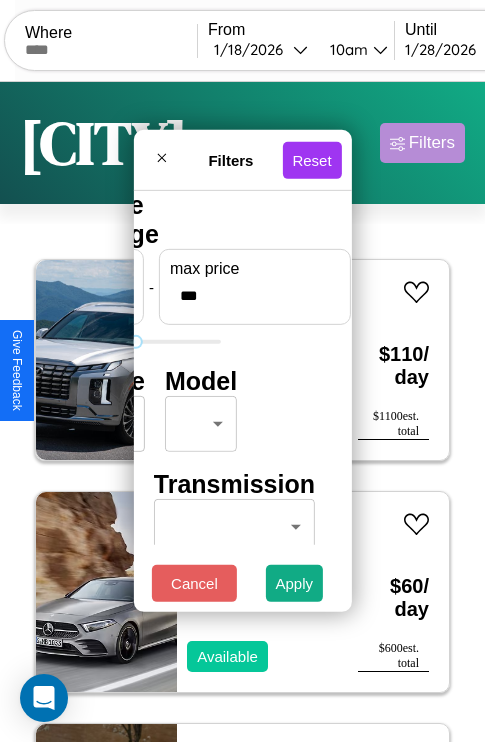 type on "***" 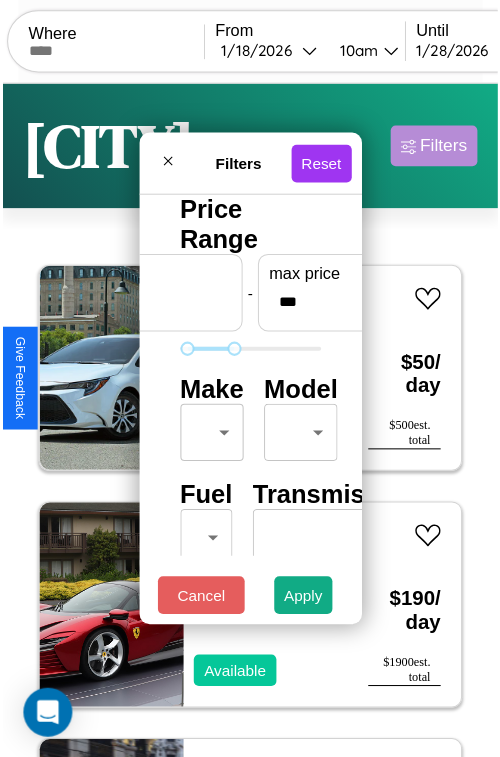 scroll, scrollTop: 59, scrollLeft: 0, axis: vertical 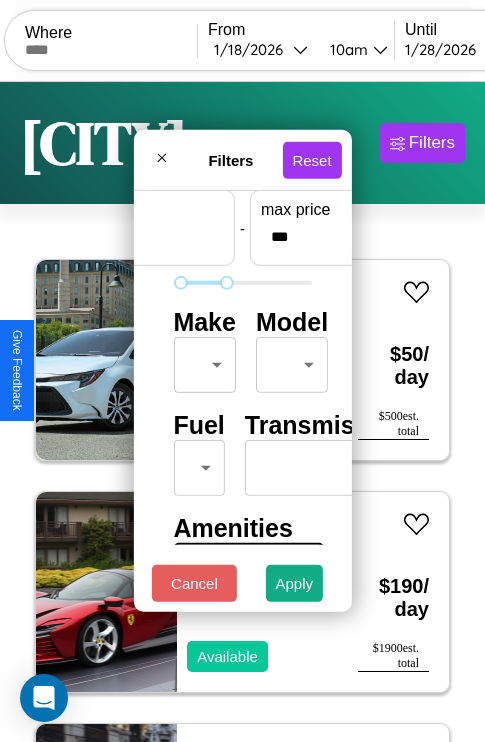 type on "**" 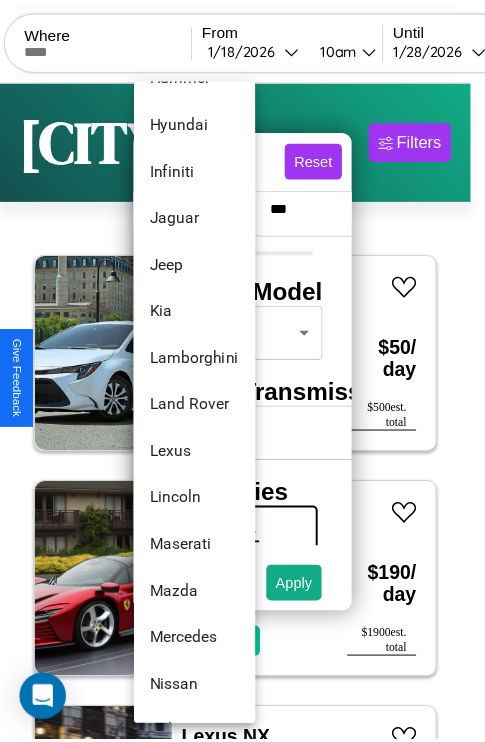 scroll, scrollTop: 854, scrollLeft: 0, axis: vertical 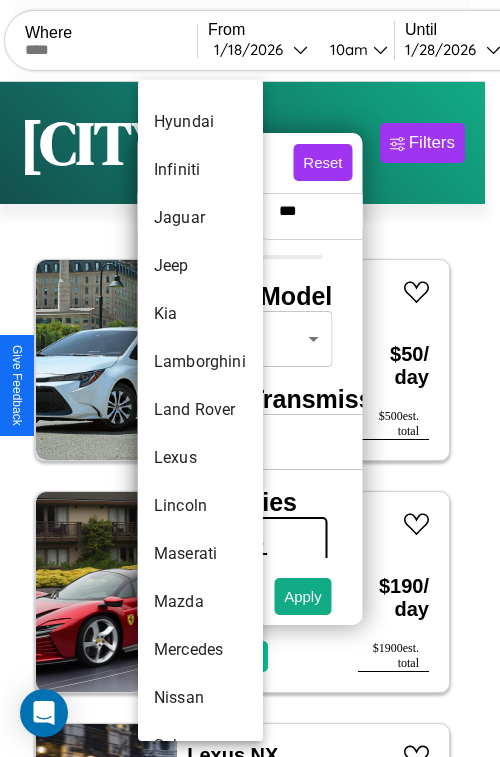 click on "Land Rover" at bounding box center [200, 410] 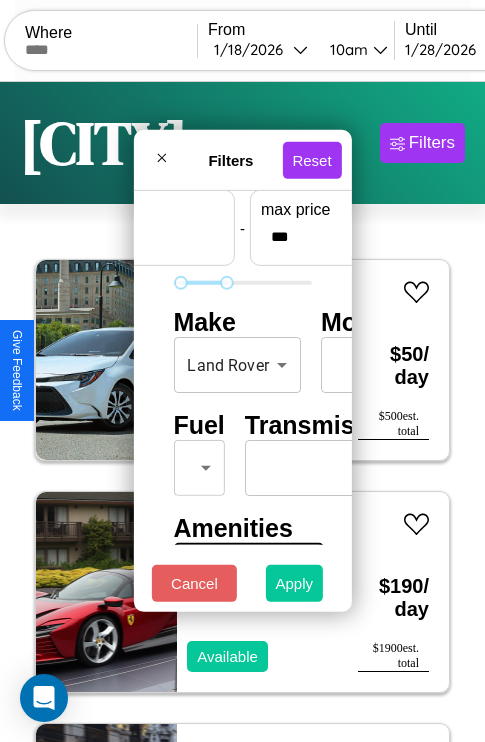 click on "Apply" at bounding box center [295, 583] 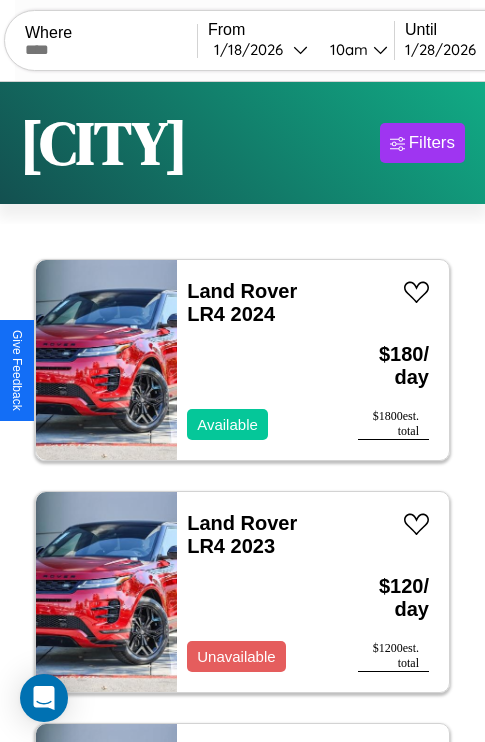 scroll, scrollTop: 95, scrollLeft: 0, axis: vertical 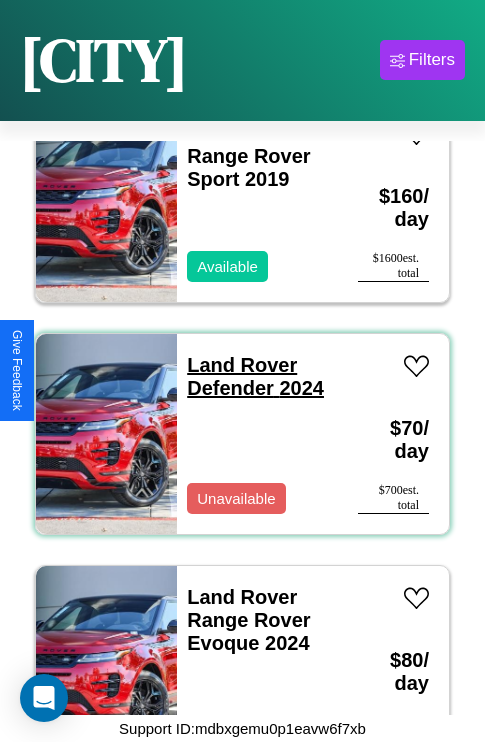 click on "Land Rover   Defender   2024" at bounding box center (255, 376) 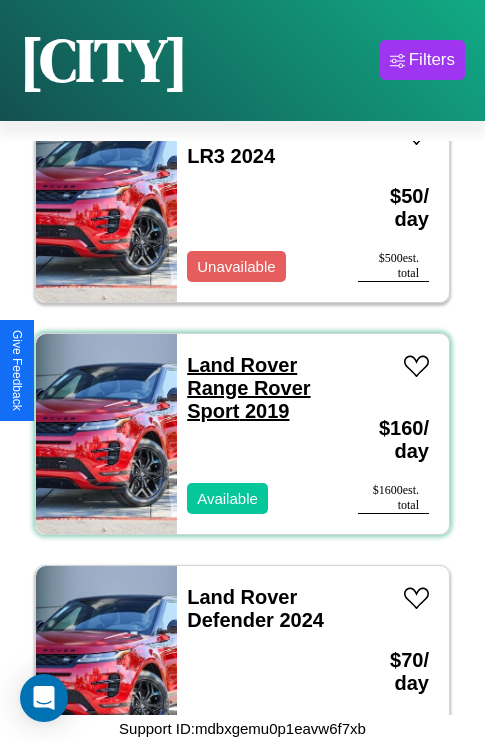 click on "Land Rover   Range Rover Sport   2019" at bounding box center [248, 388] 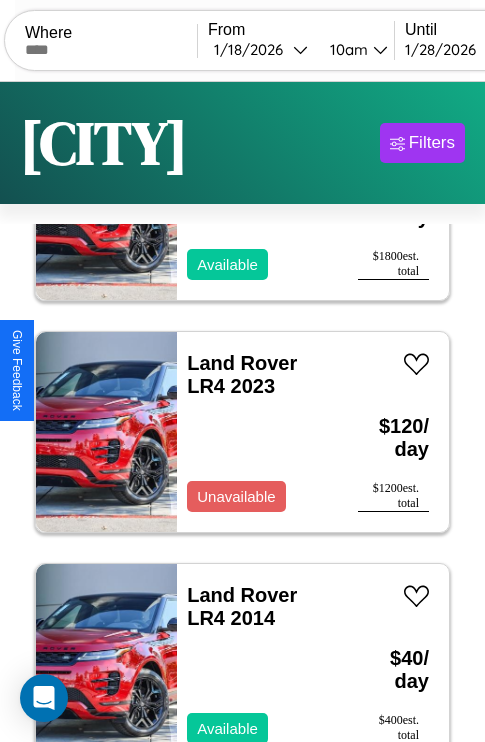 scroll, scrollTop: 0, scrollLeft: 0, axis: both 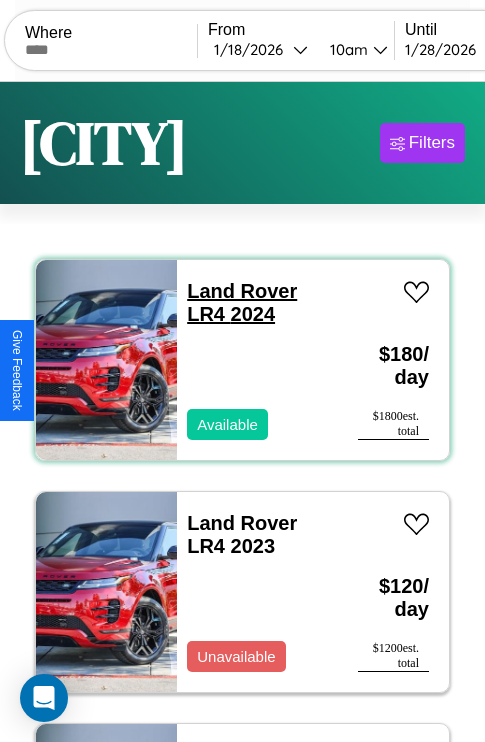 click on "Land Rover   LR4   2024" at bounding box center [242, 302] 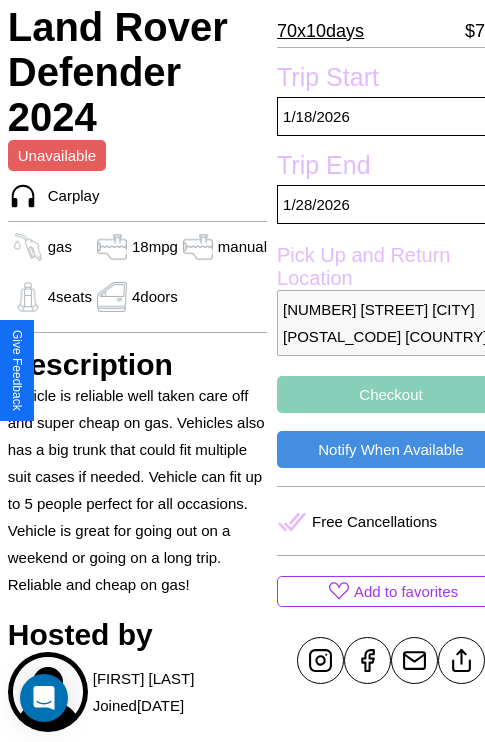 scroll, scrollTop: 458, scrollLeft: 68, axis: both 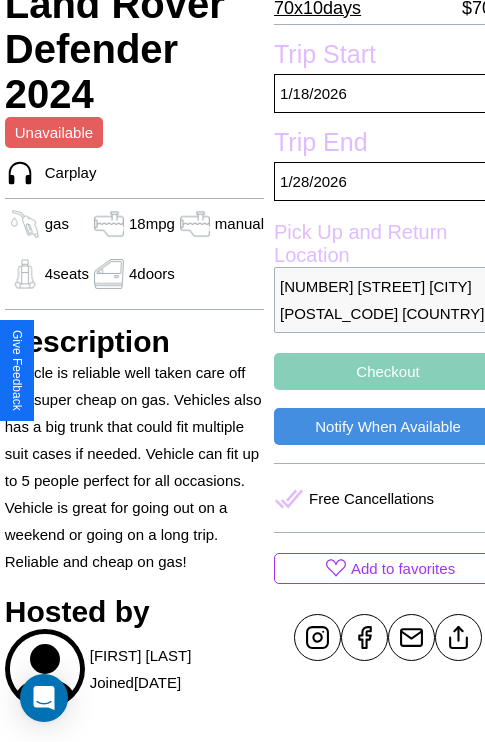 click on "Checkout" at bounding box center [388, 371] 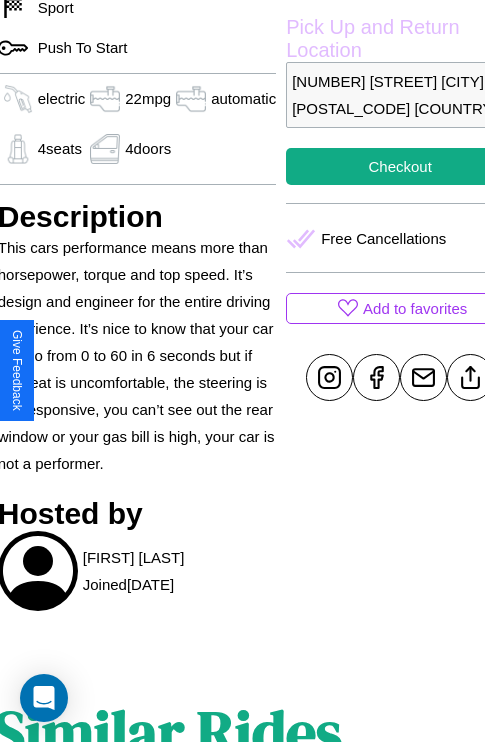 scroll, scrollTop: 669, scrollLeft: 76, axis: both 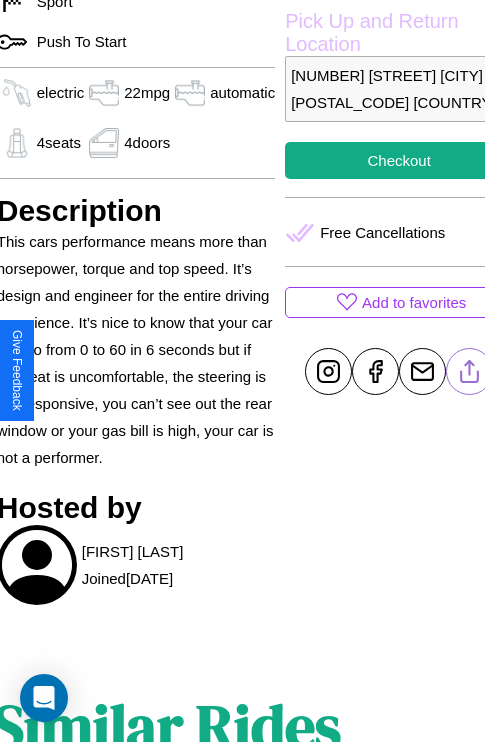 click 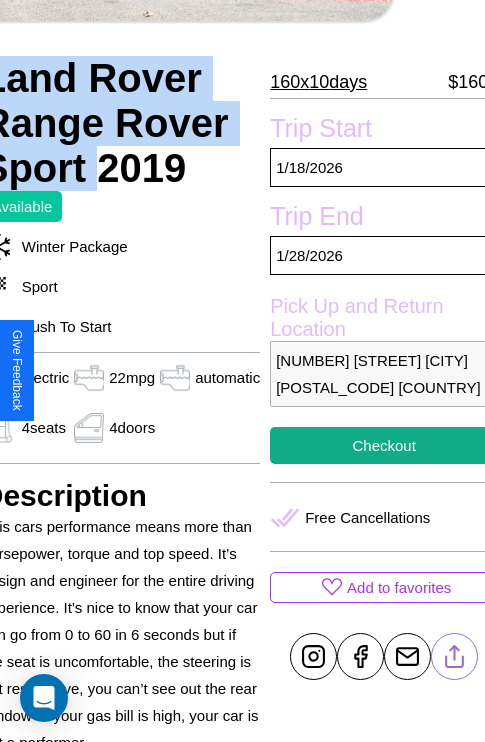 scroll, scrollTop: 458, scrollLeft: 96, axis: both 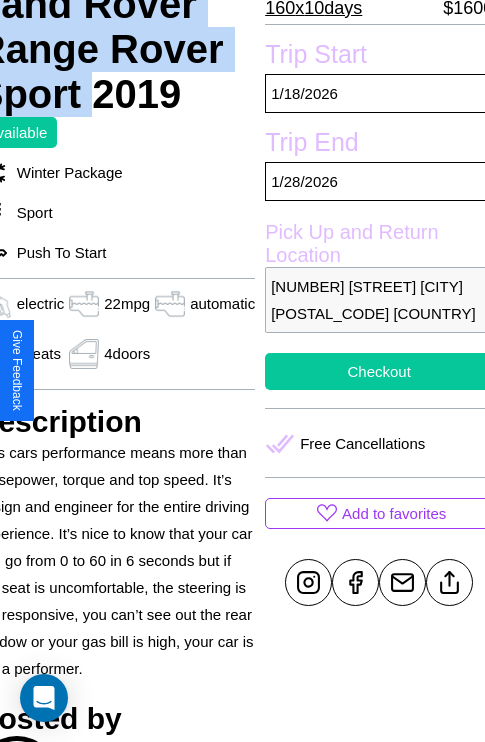 click on "Checkout" at bounding box center [379, 371] 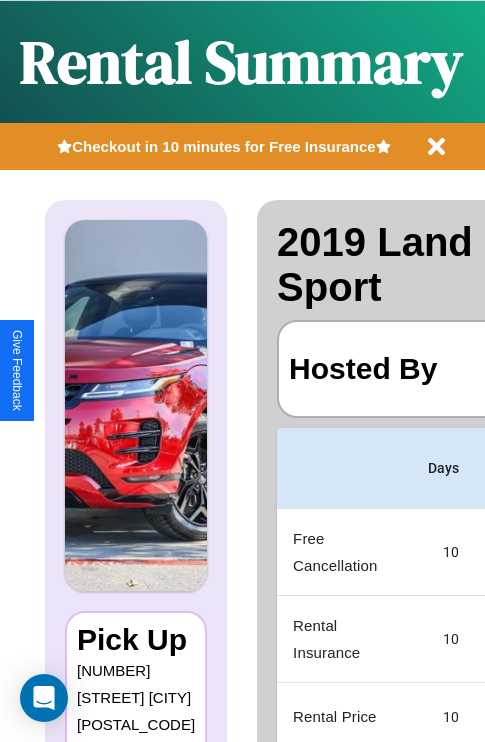 scroll, scrollTop: 0, scrollLeft: 378, axis: horizontal 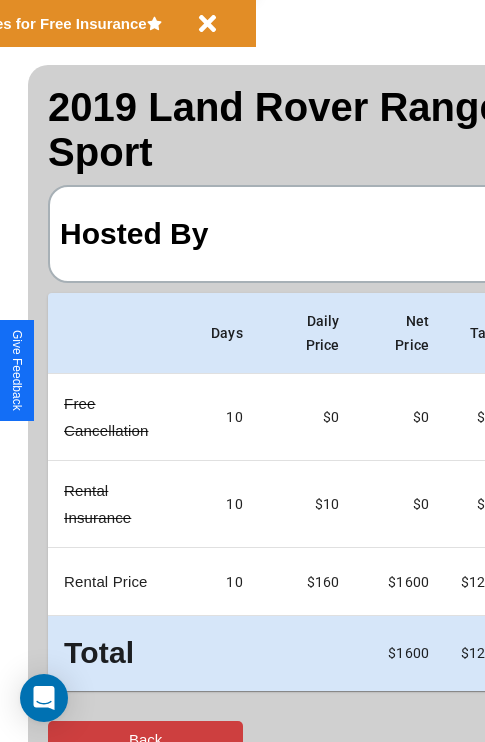 click on "Back" at bounding box center [145, 739] 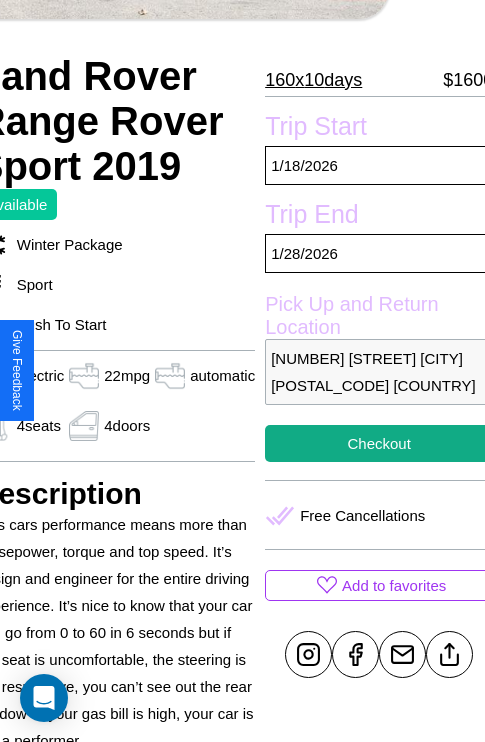 scroll, scrollTop: 387, scrollLeft: 96, axis: both 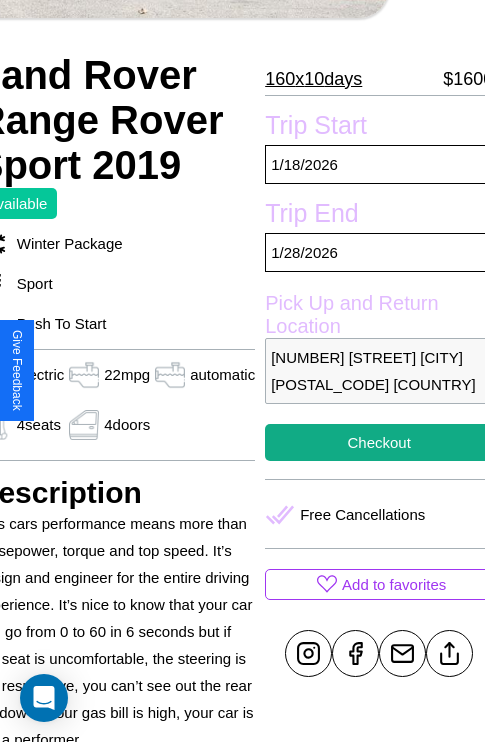 click on "2023 Cedar Street  Osaka  88830 Japan" at bounding box center [379, 371] 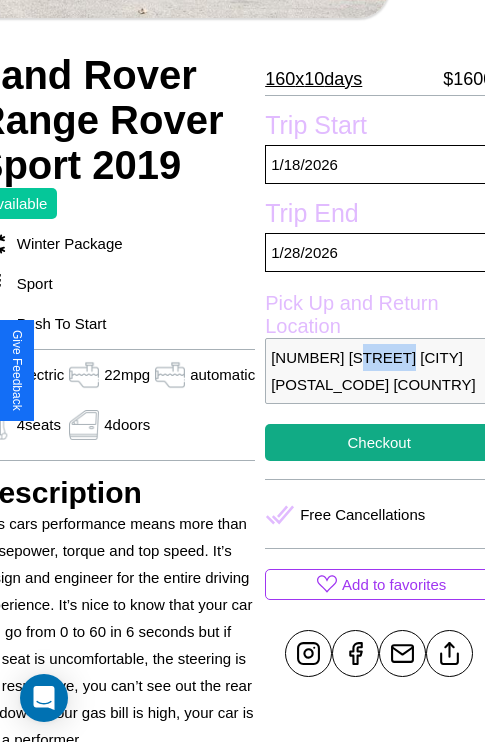 click on "2023 Cedar Street  Osaka  88830 Japan" at bounding box center (379, 371) 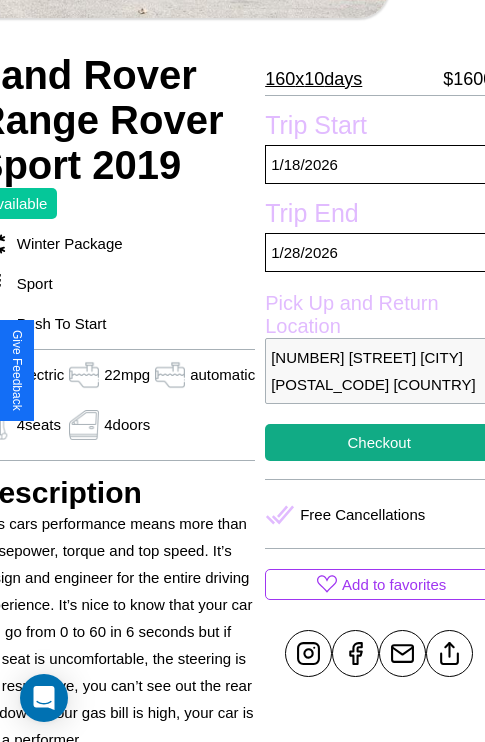 click on "2023 Cedar Street  Osaka  88830 Japan" at bounding box center [379, 371] 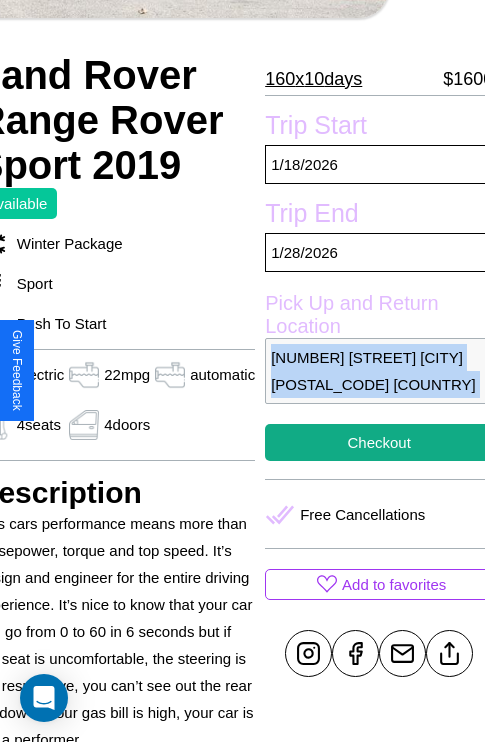 click on "2023 Cedar Street  Osaka  88830 Japan" at bounding box center (379, 371) 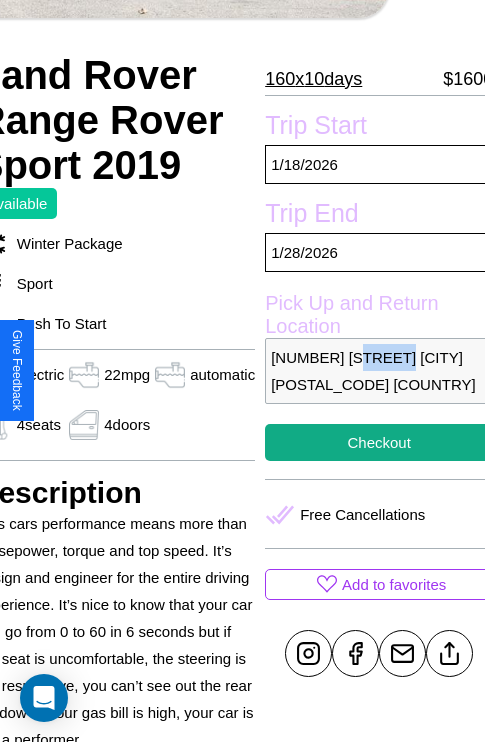 click on "2023 Cedar Street  Osaka  88830 Japan" at bounding box center [379, 371] 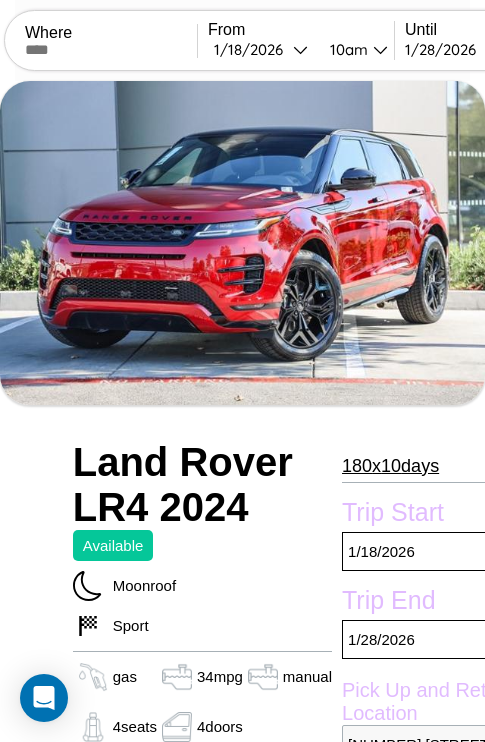 scroll, scrollTop: 458, scrollLeft: 68, axis: both 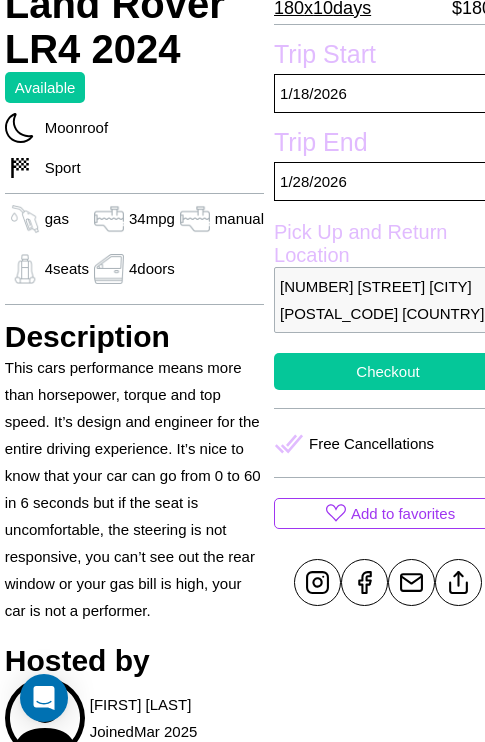 click on "Checkout" at bounding box center (388, 371) 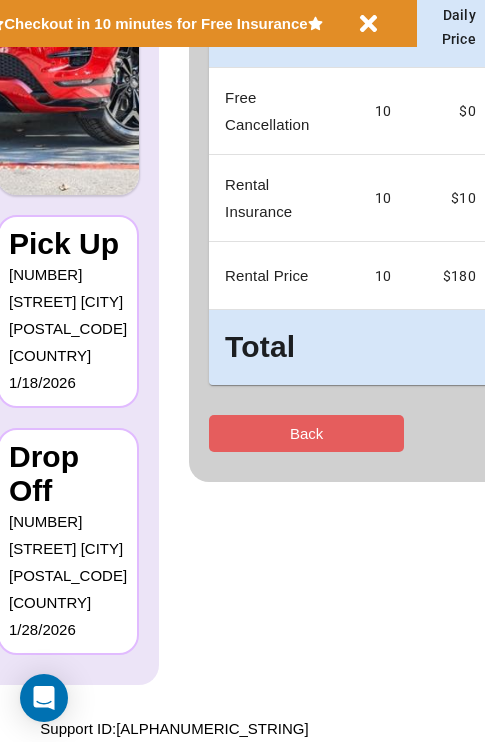 scroll, scrollTop: 0, scrollLeft: 0, axis: both 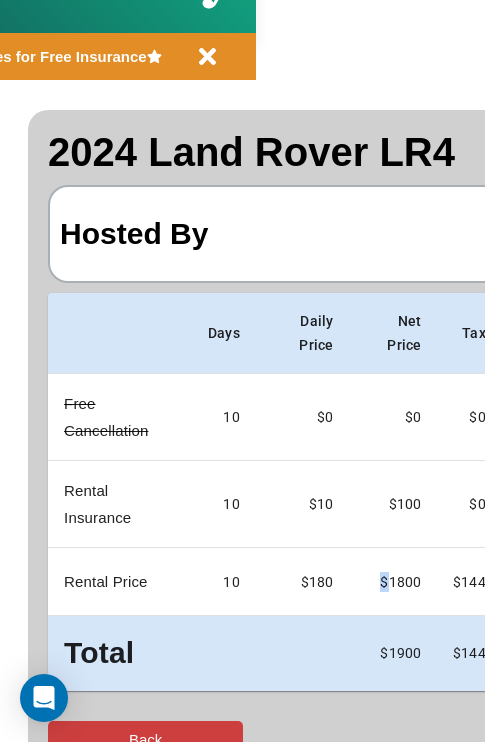 click on "Back" at bounding box center (145, 739) 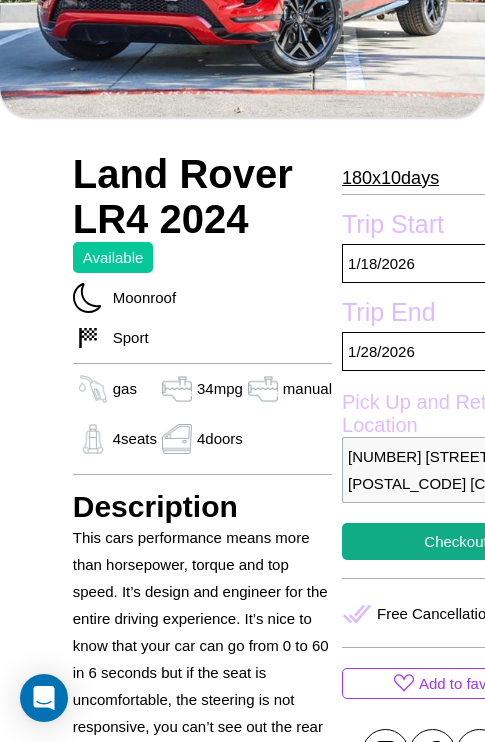 scroll, scrollTop: 576, scrollLeft: 0, axis: vertical 